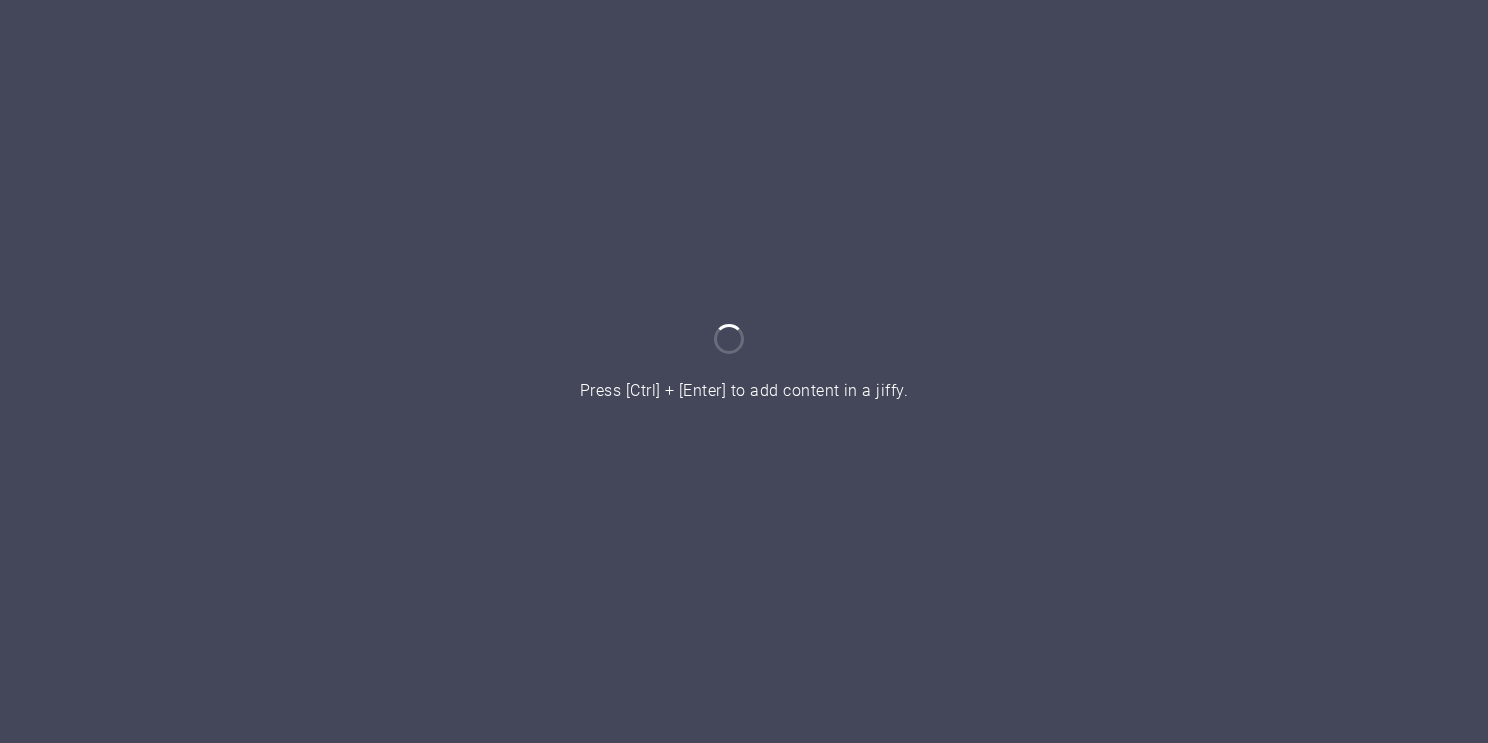 scroll, scrollTop: 0, scrollLeft: 0, axis: both 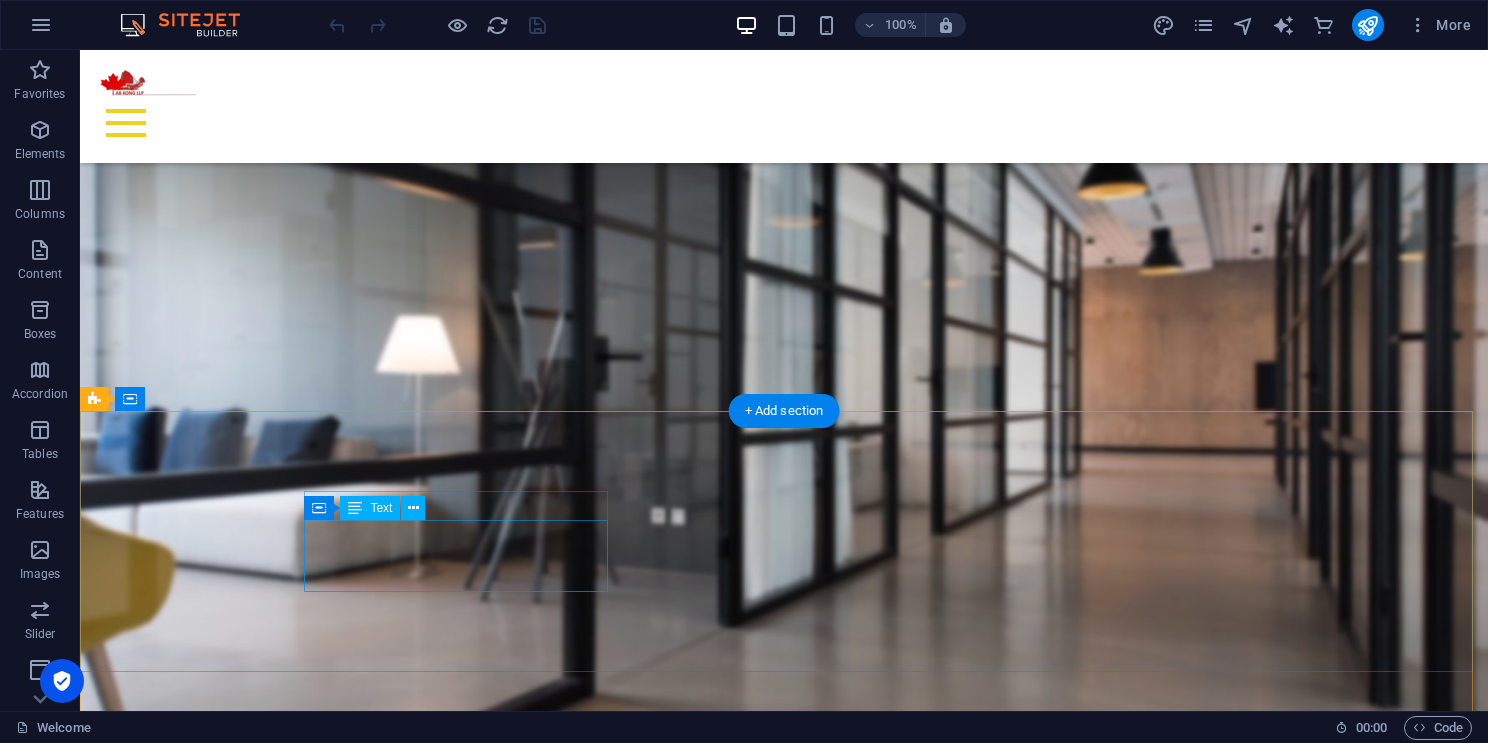 click on "K4A 3H9" at bounding box center (434, 4323) 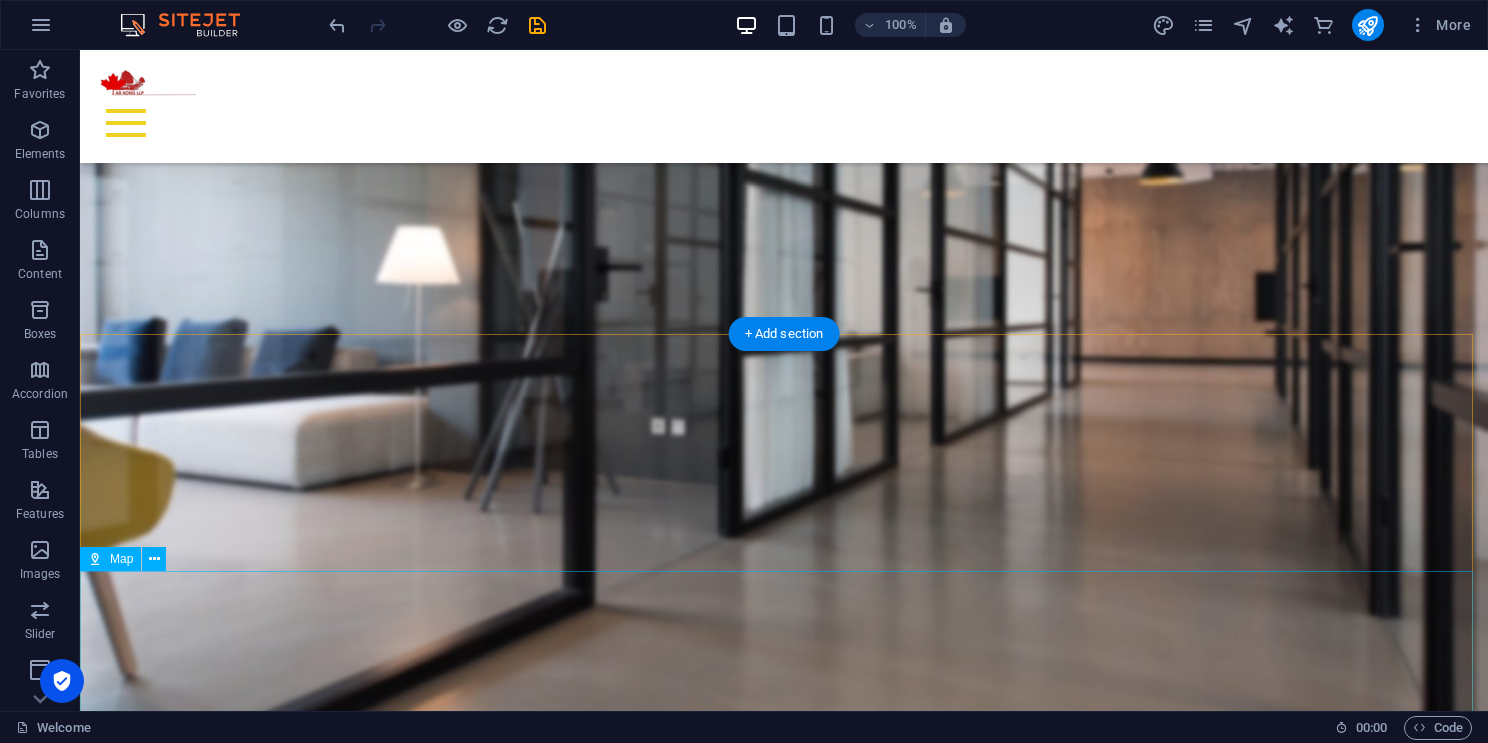 scroll, scrollTop: 3430, scrollLeft: 0, axis: vertical 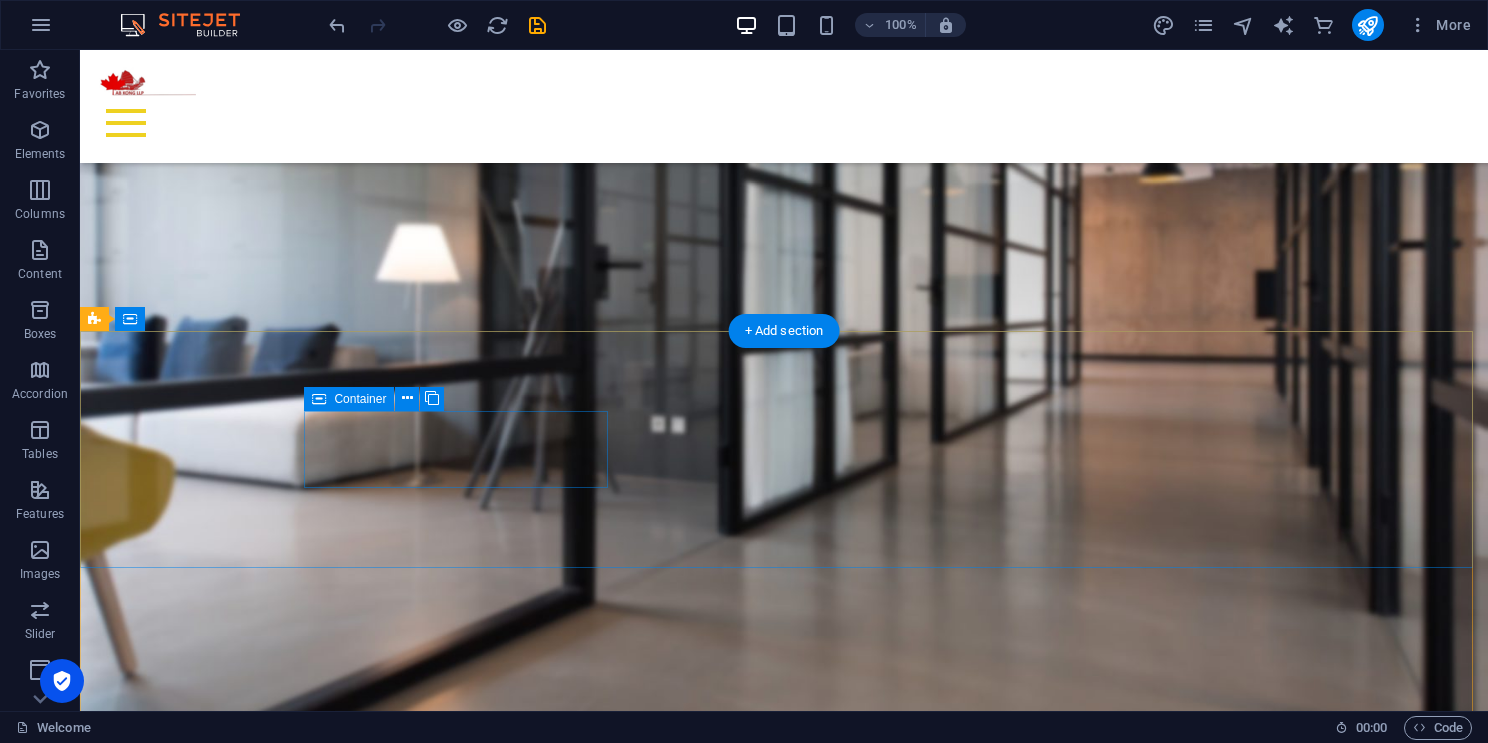 click on "Address" at bounding box center (568, 4153) 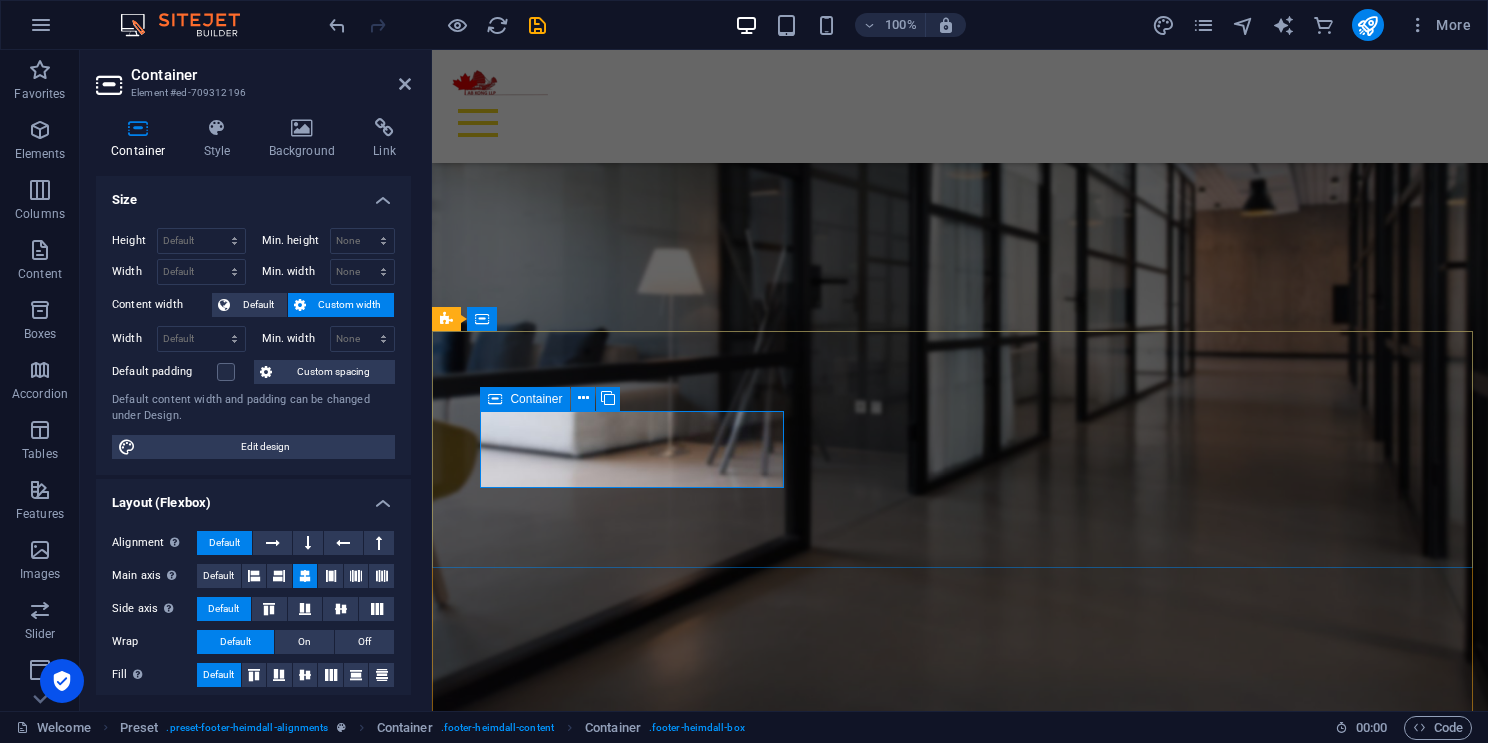 drag, startPoint x: 739, startPoint y: 450, endPoint x: 620, endPoint y: 436, distance: 119.8207 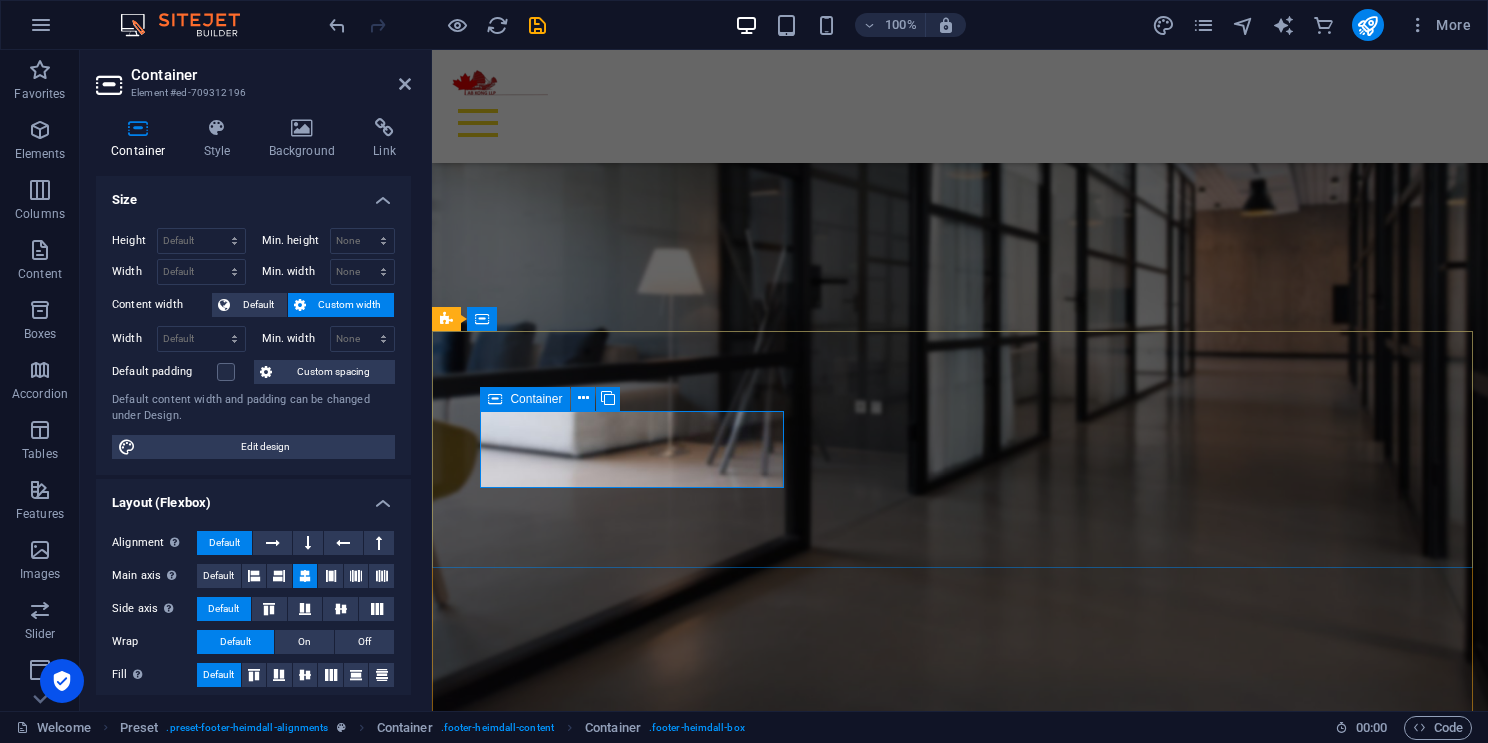 click on "Address" at bounding box center [920, 3933] 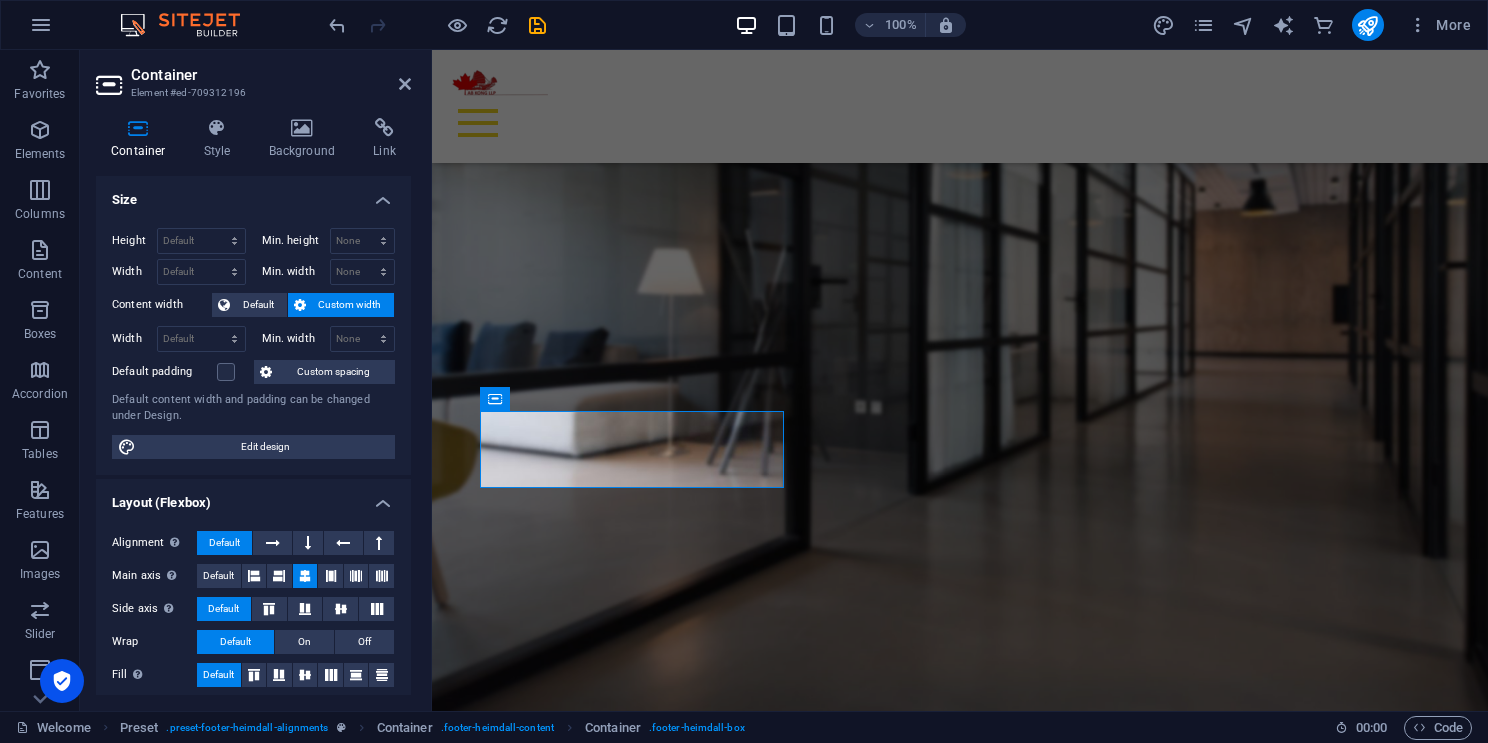 click on "Container Style Background Link Size Height Default px rem % vh vw Min. height None px rem % vh vw Width Default px rem % em vh vw Min. width None px rem % vh vw Content width Default Custom width Width Default px rem % em vh vw Min. width None px rem % vh vw Default padding Custom spacing Default content width and padding can be changed under Design. Edit design Layout (Flexbox) Alignment Determines the flex direction. Default Main axis Determine how elements should behave along the main axis inside this container (justify content). Default Side axis Control the vertical direction of the element inside of the container (align items). Default Wrap Default On Off Fill Controls the distances and direction of elements on the y-axis across several lines (align content). Default Accessibility ARIA helps assistive technologies (like screen readers) to understand the role, state, and behavior of web elements Role The ARIA role defines the purpose of an element.  None Alert Article Banner Comment Fan" at bounding box center (253, 406) 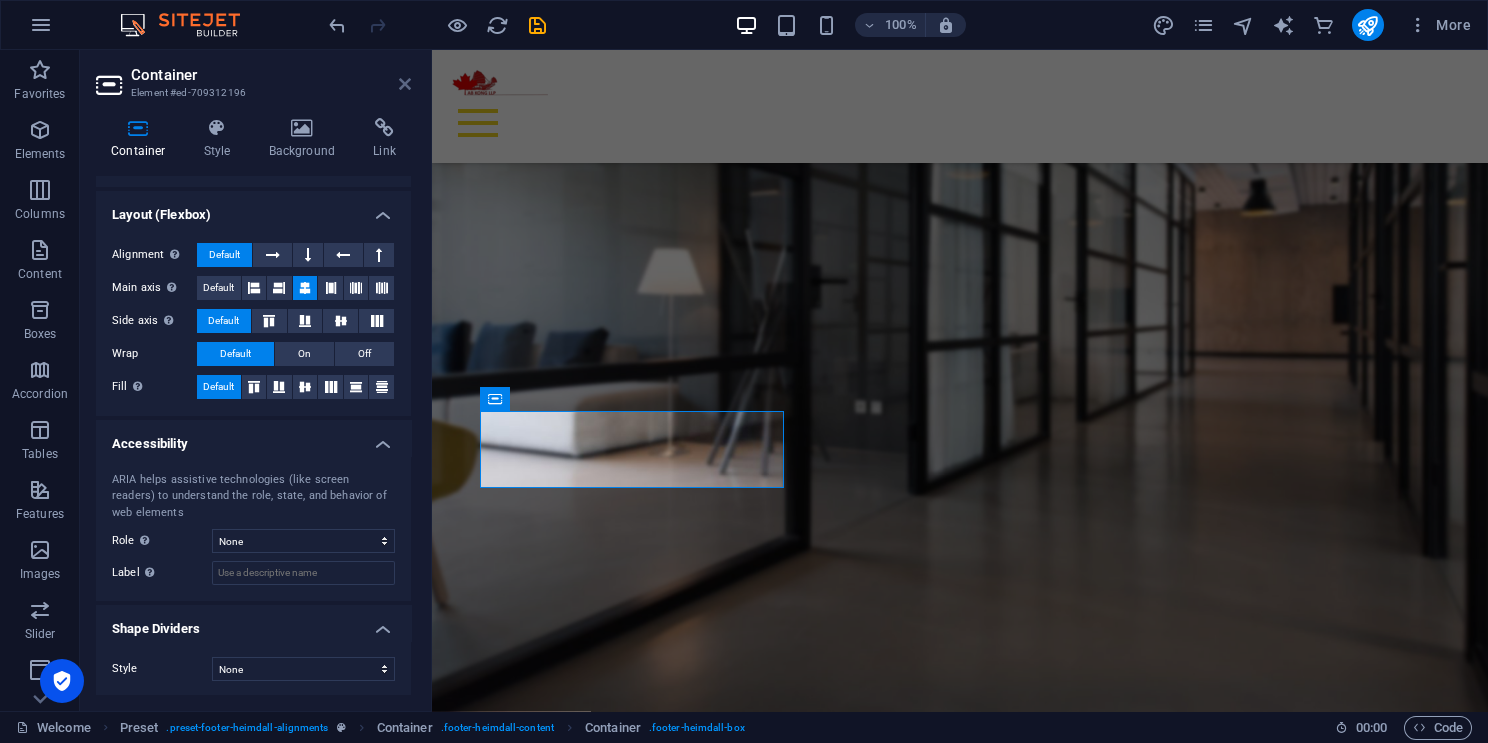 click at bounding box center (405, 84) 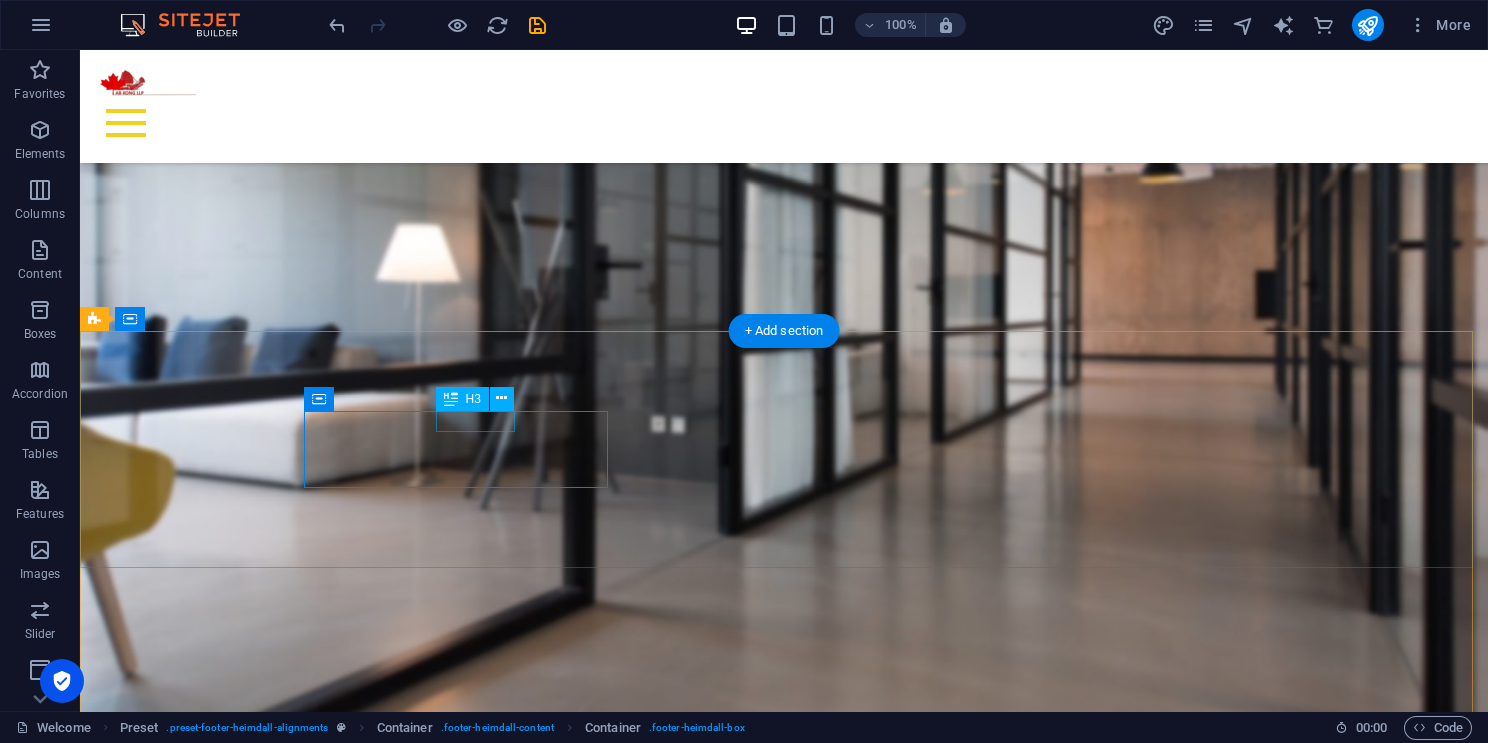 click on "Address" at bounding box center [568, 4165] 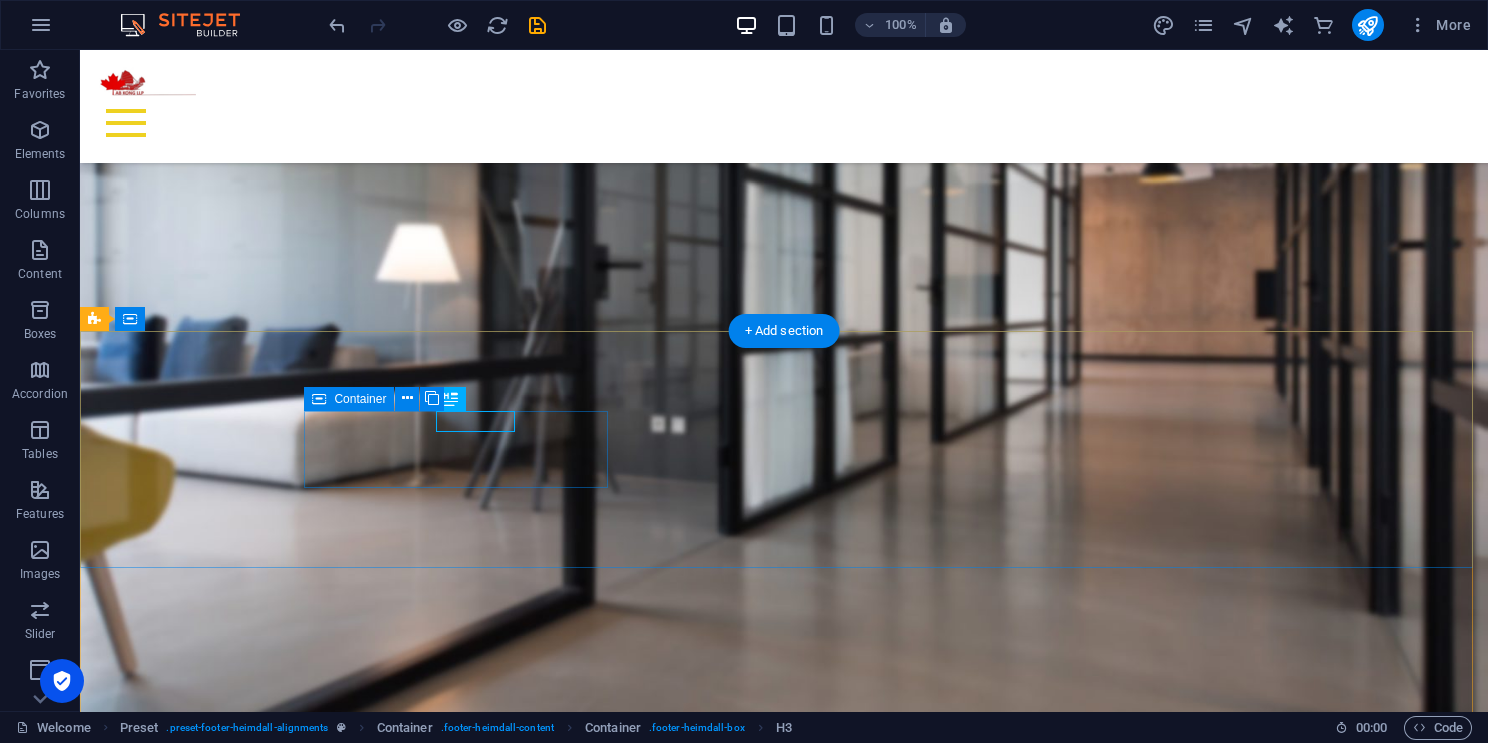 click on "Address" at bounding box center (568, 4153) 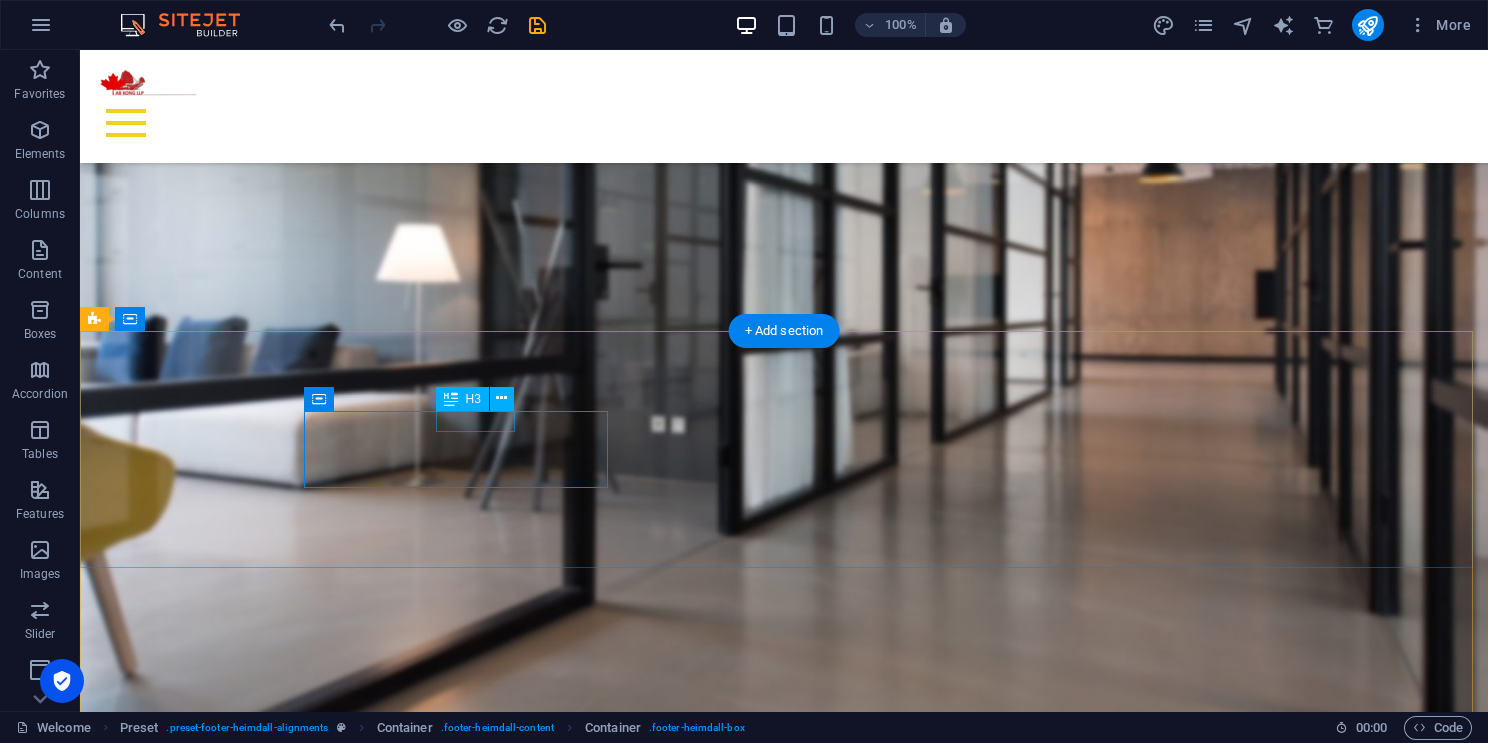 click on "Address" at bounding box center (568, 4165) 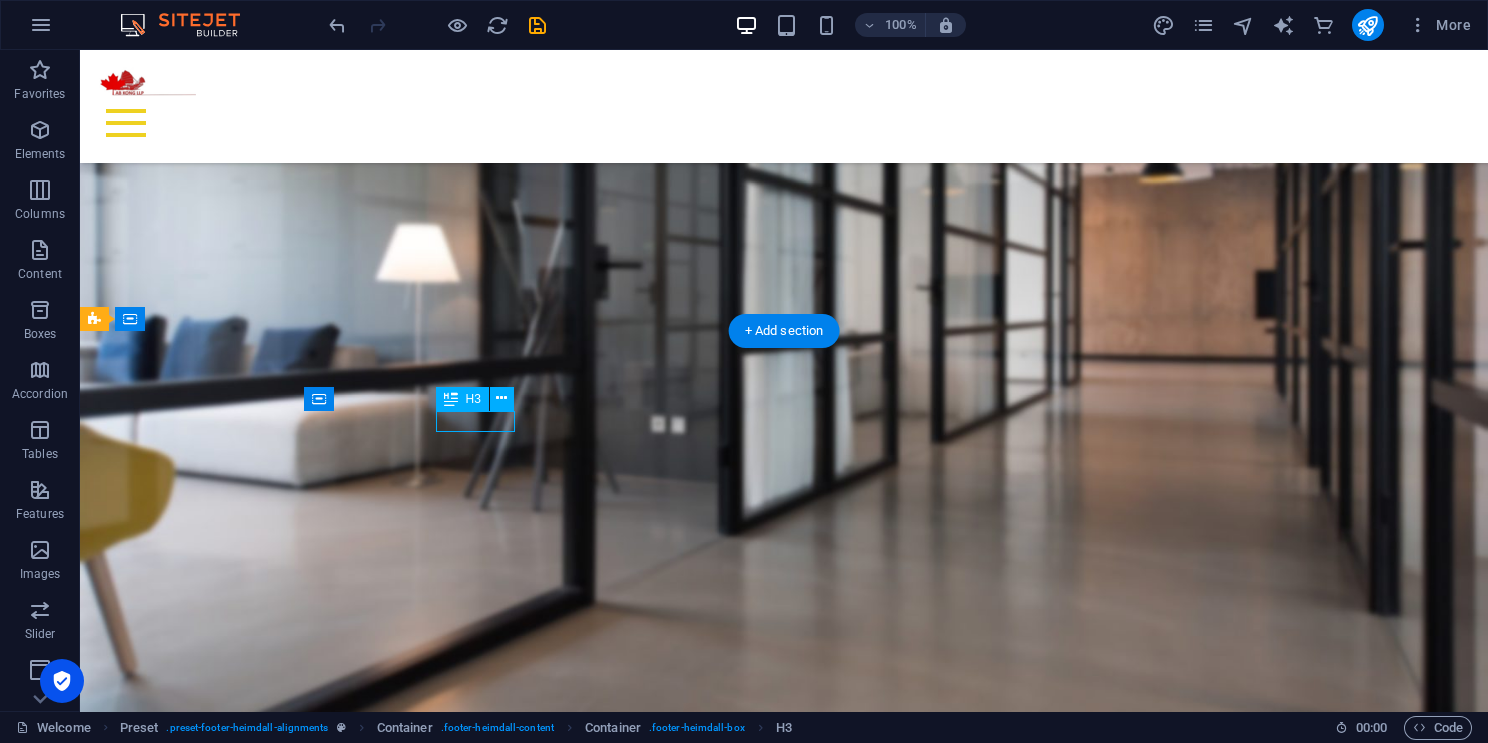 click on "Address" at bounding box center [568, 4165] 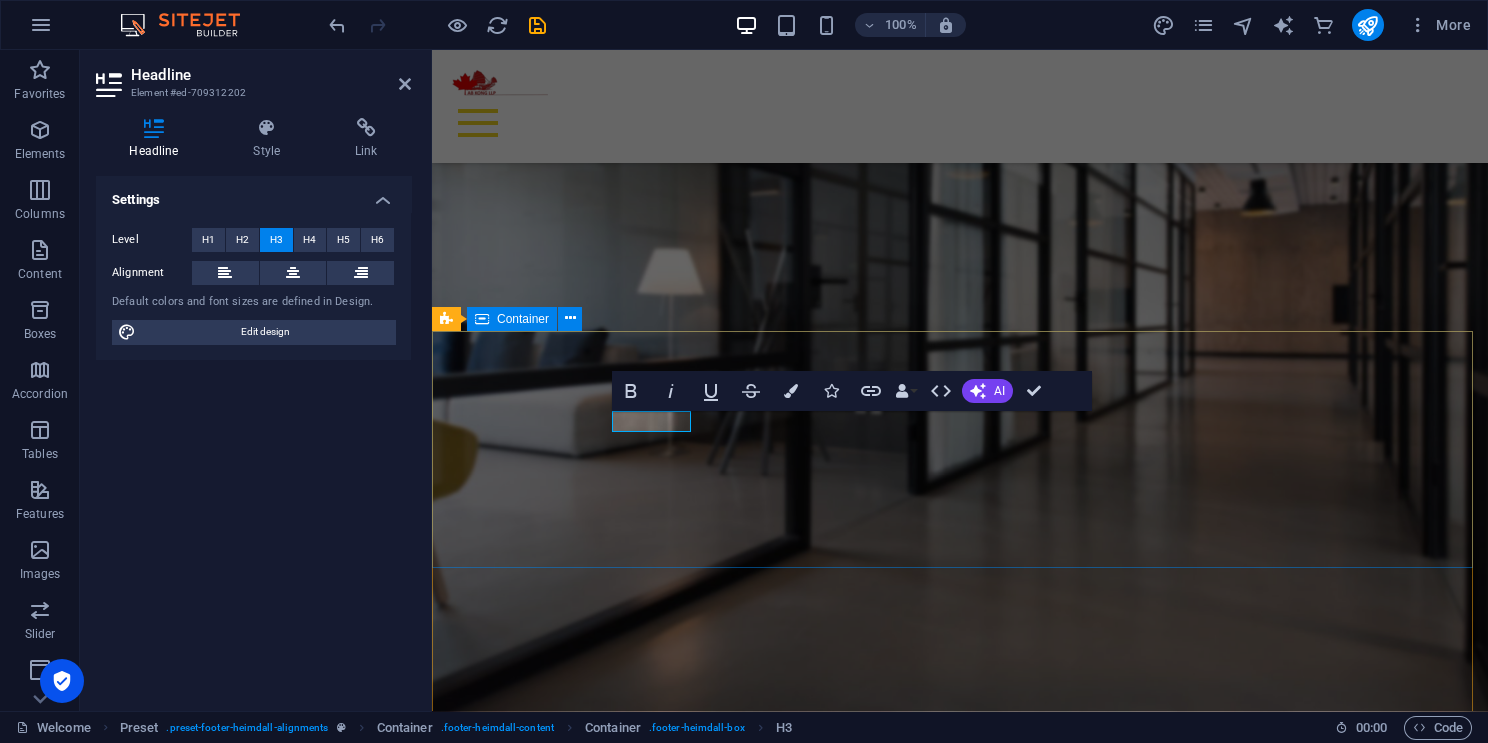 click on "Address Phone Call us now: +1-613 700 7578 Contact Andrew@ABKONGLLP.COM Legal Notice  |  Privacy" at bounding box center (960, 4041) 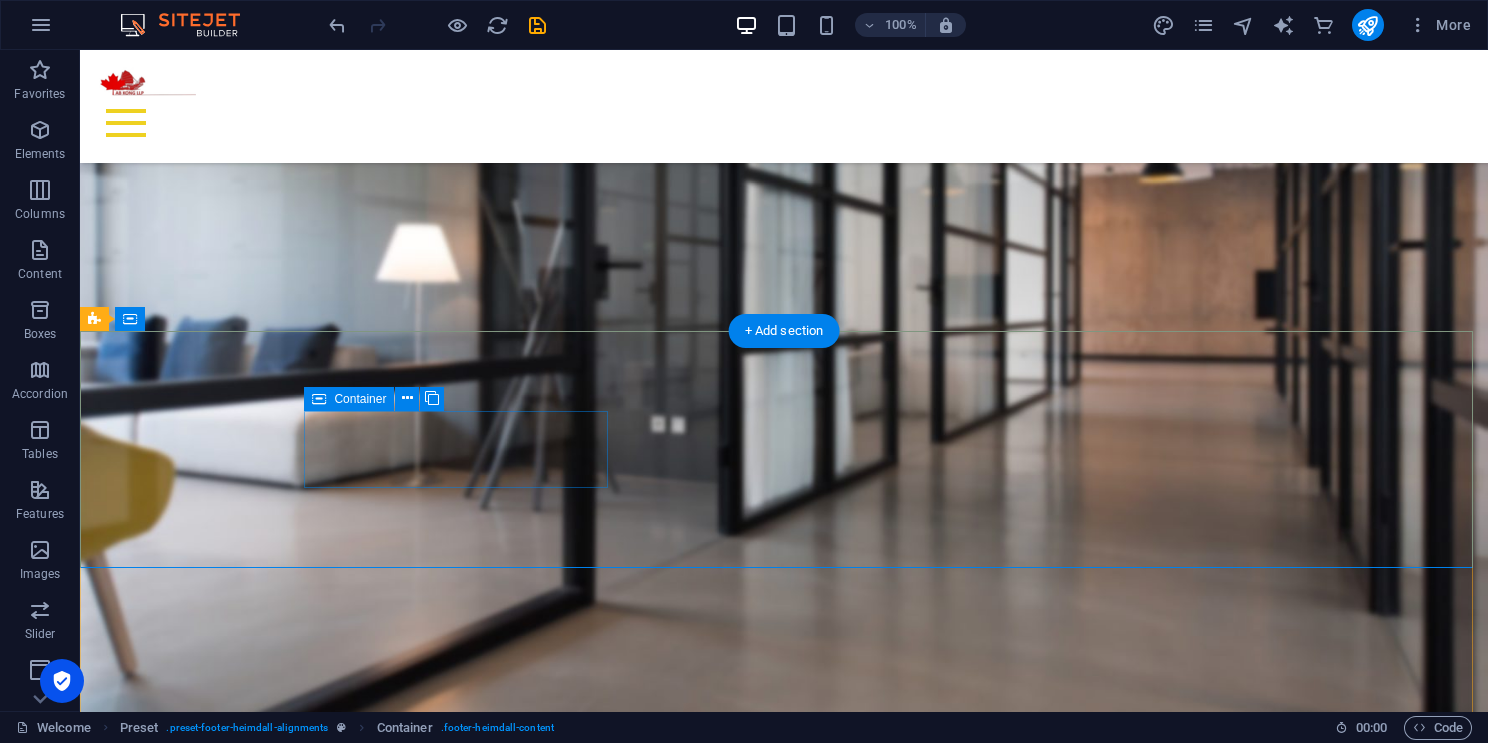 click on "Address" at bounding box center [568, 4153] 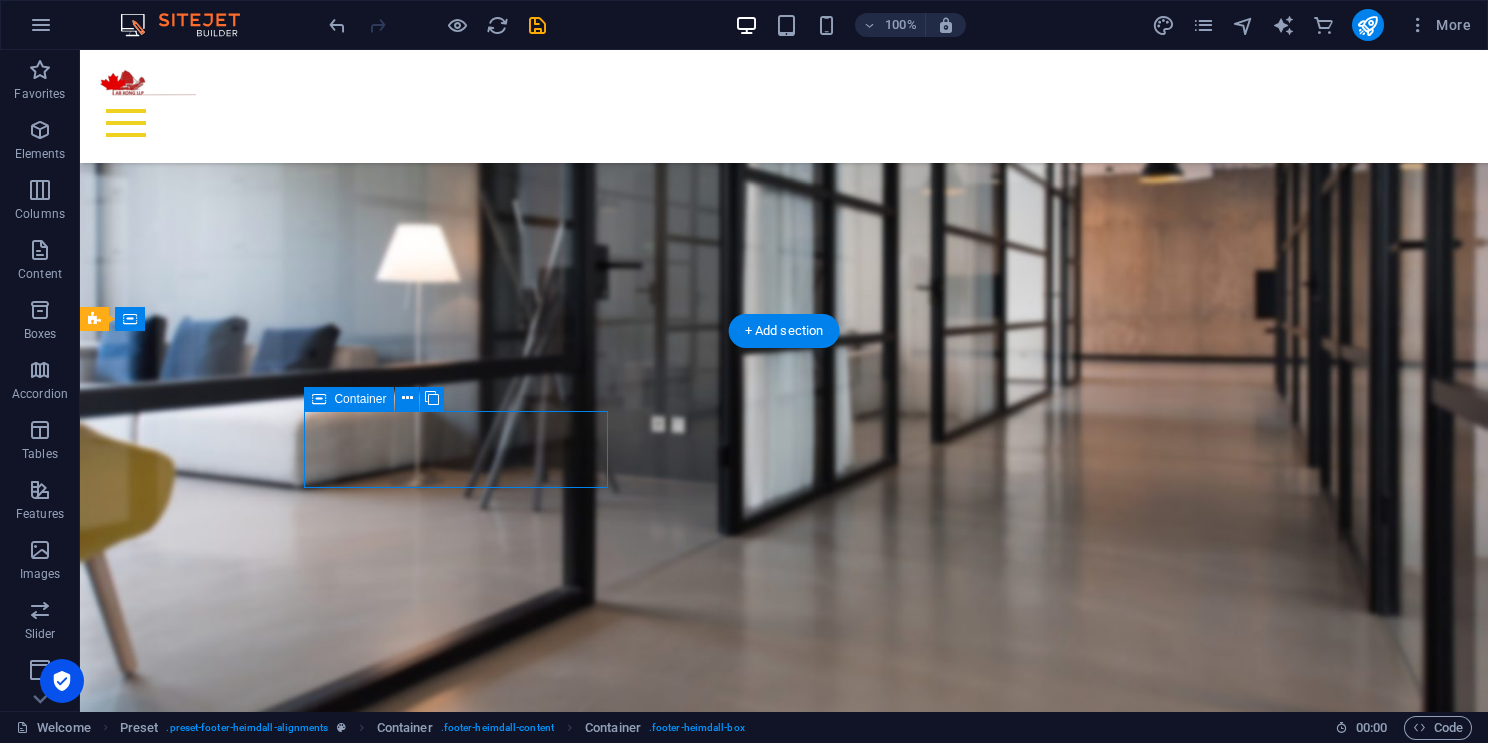 click on "Address" at bounding box center [568, 4153] 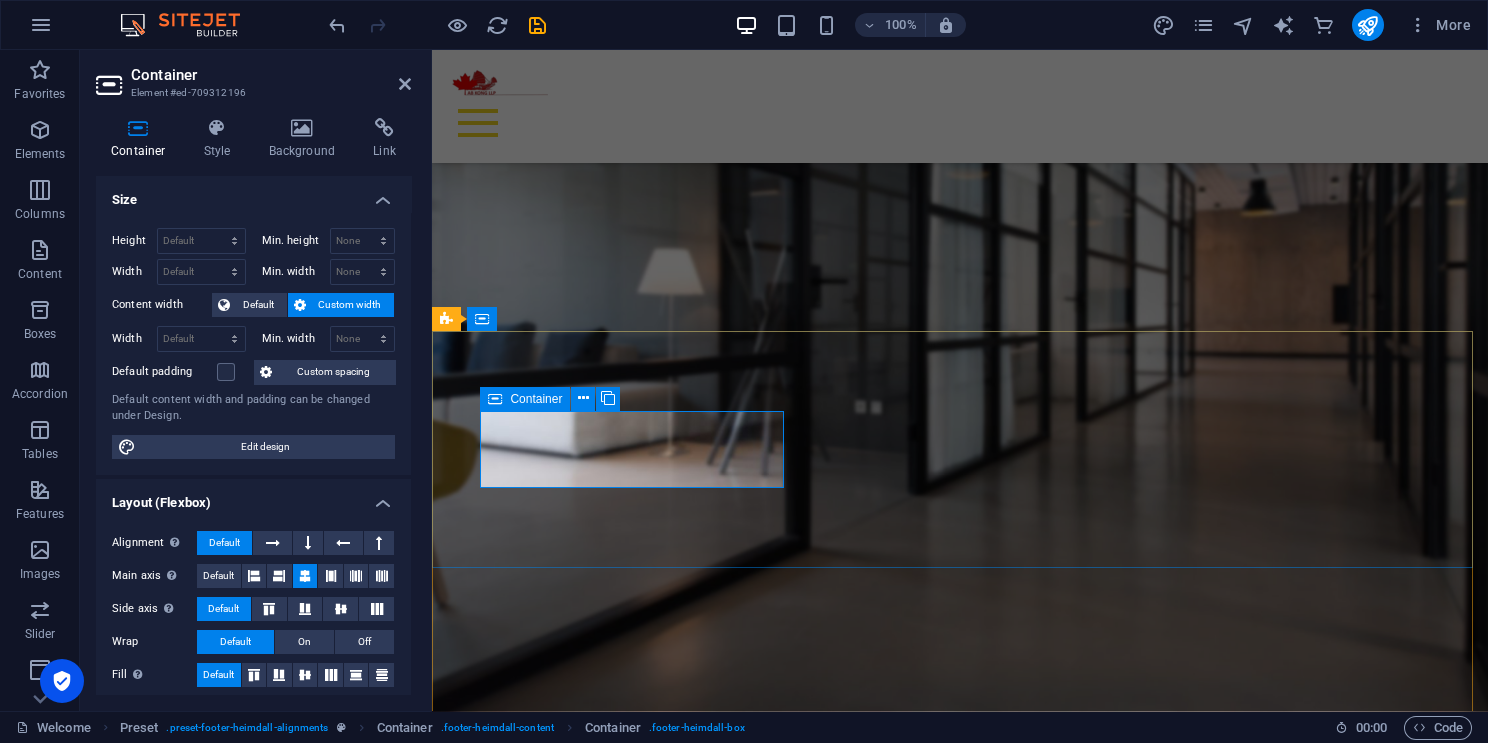 click on "Address" at bounding box center (920, 3933) 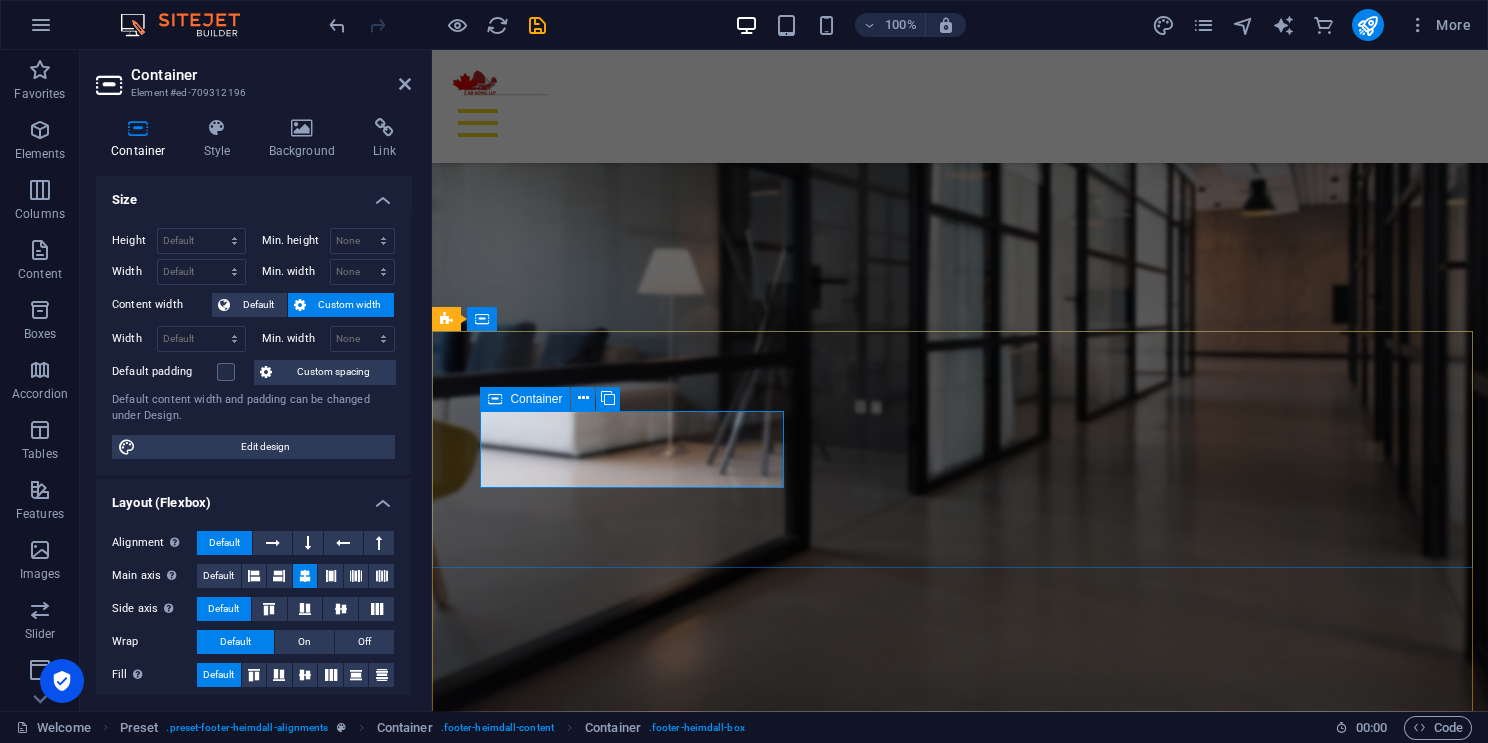 click on "Address" at bounding box center [920, 3933] 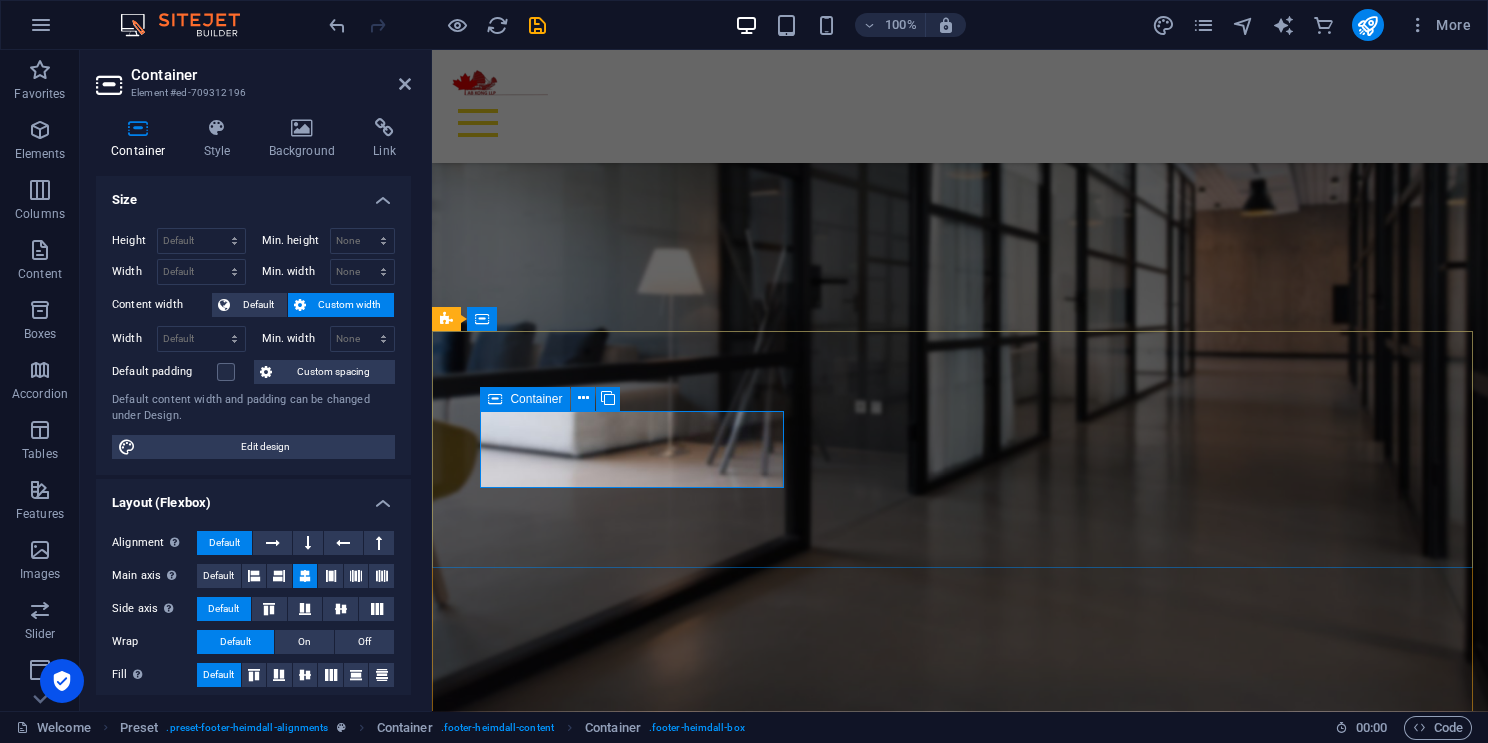 click on "Address" at bounding box center (920, 3933) 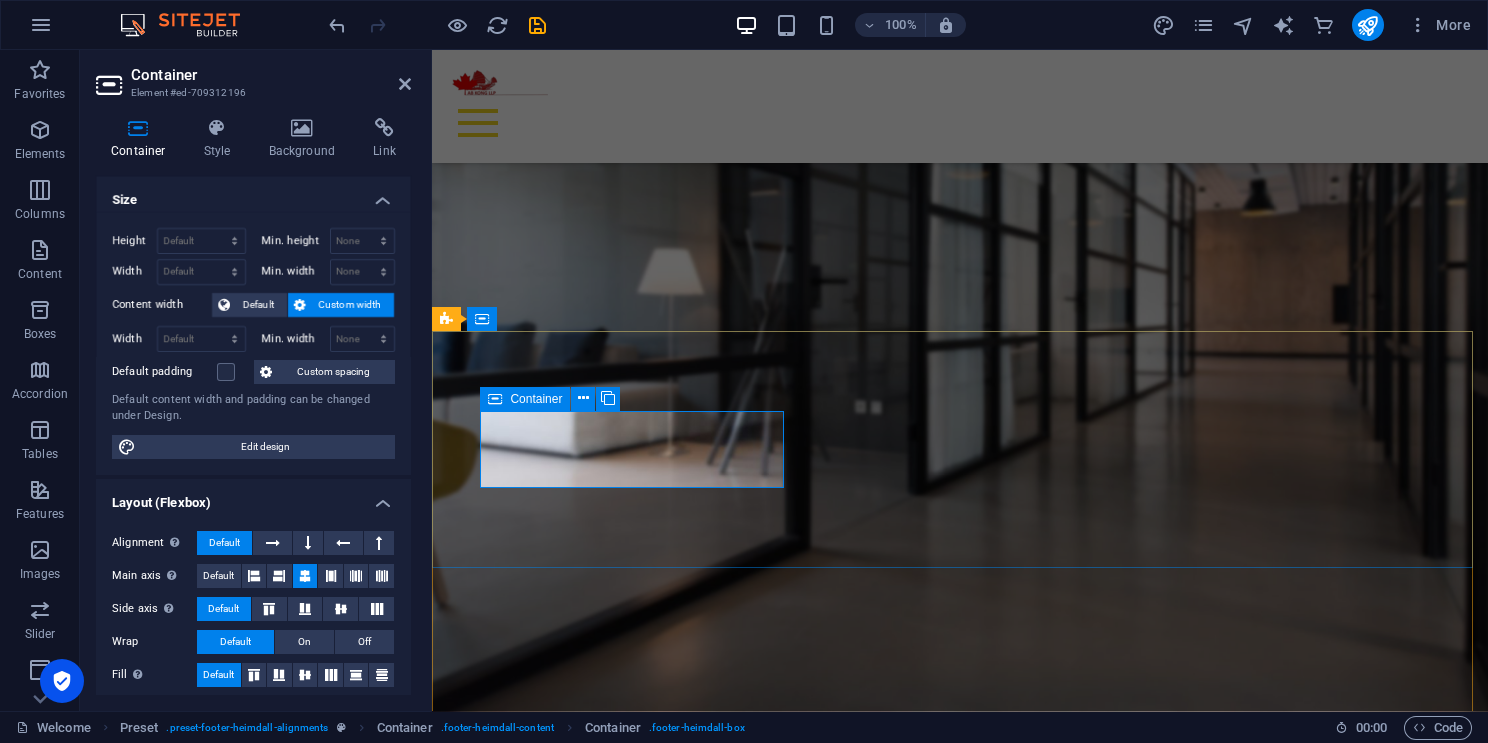 click on "Address" at bounding box center (920, 3933) 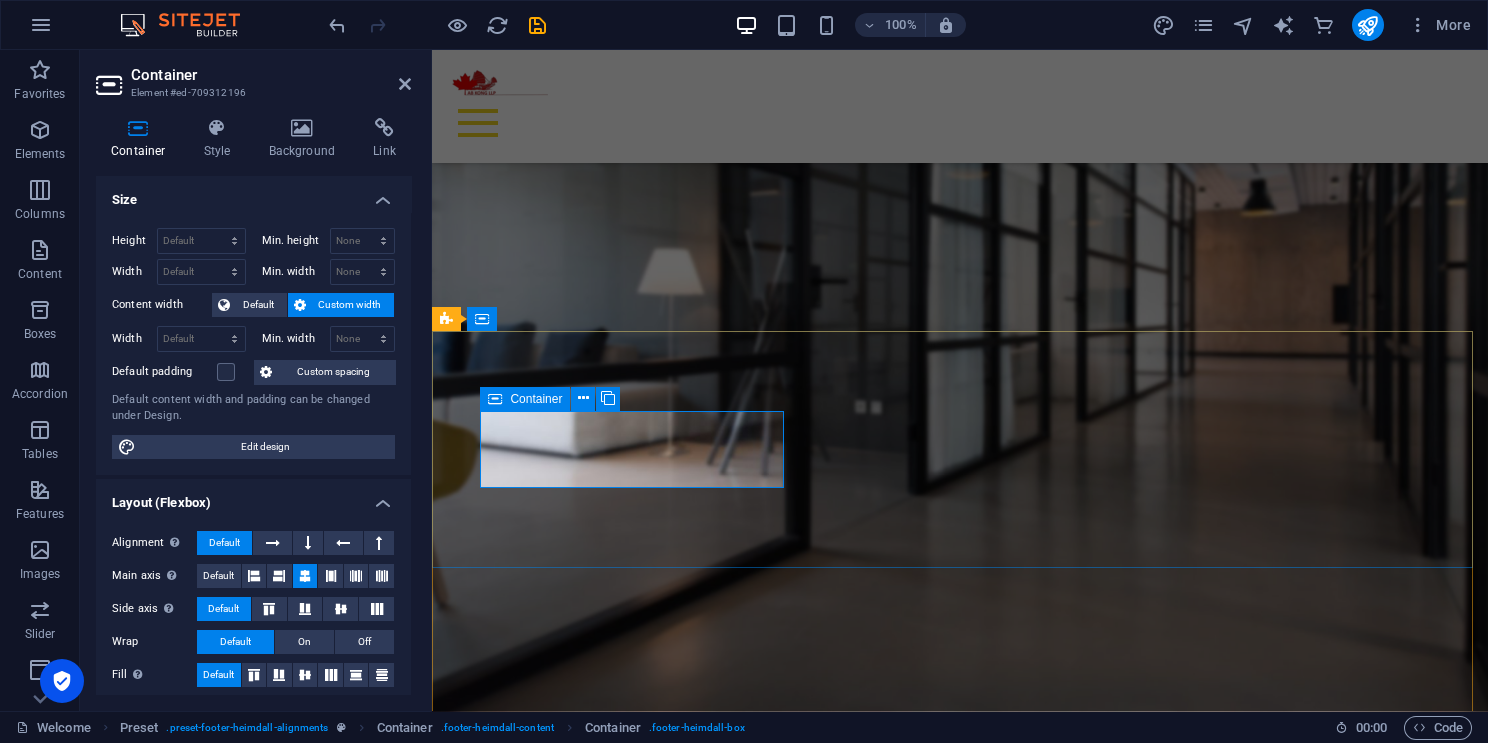 click on "Container" at bounding box center [536, 399] 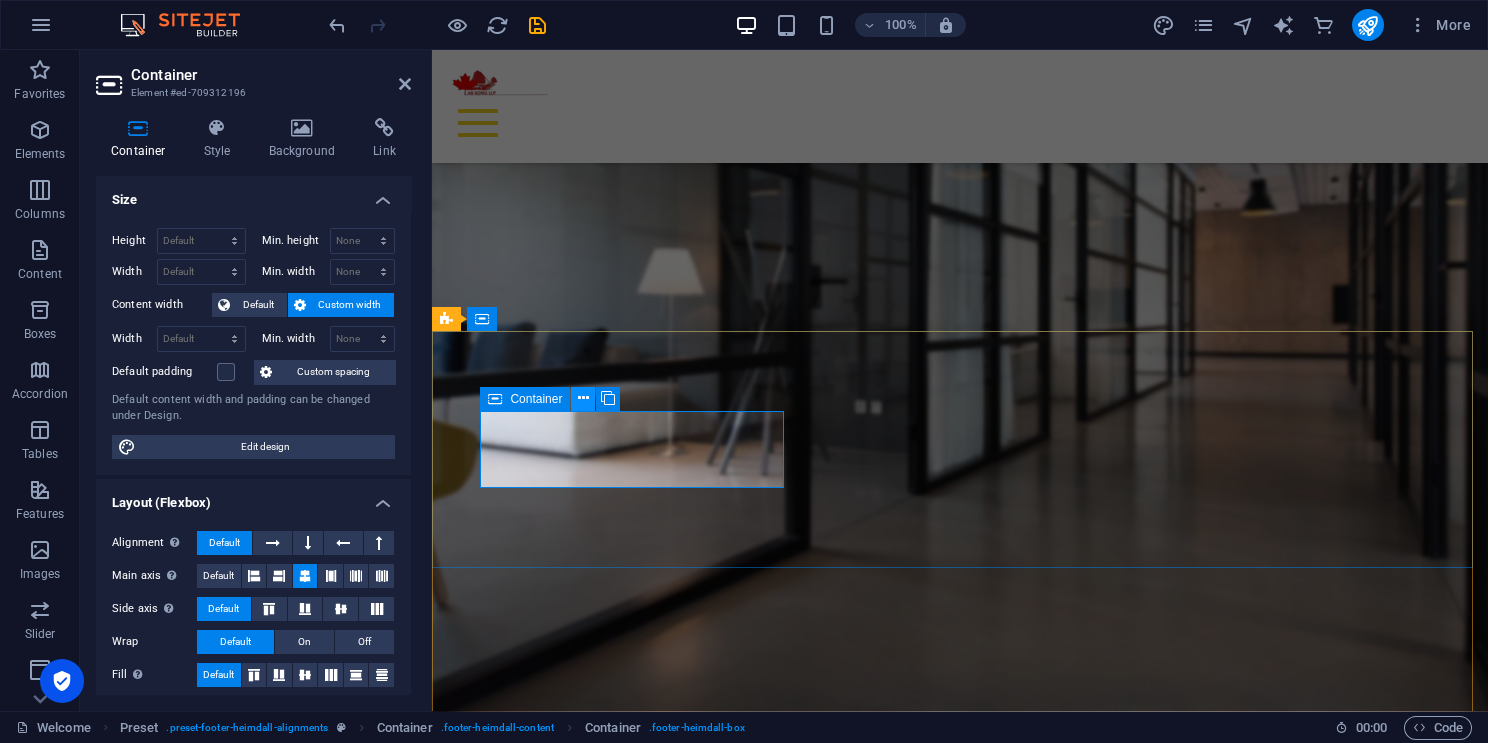 click at bounding box center [583, 398] 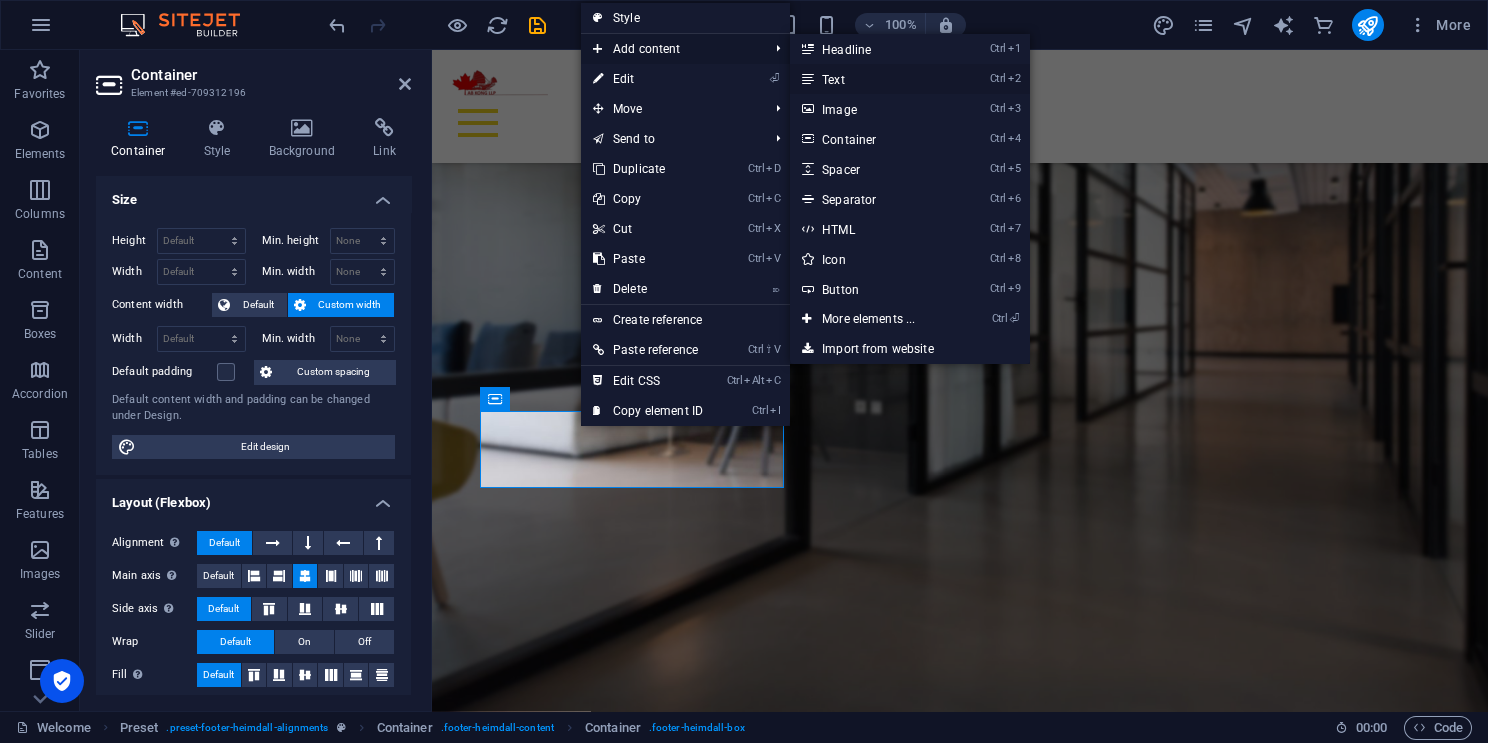 click at bounding box center (807, 79) 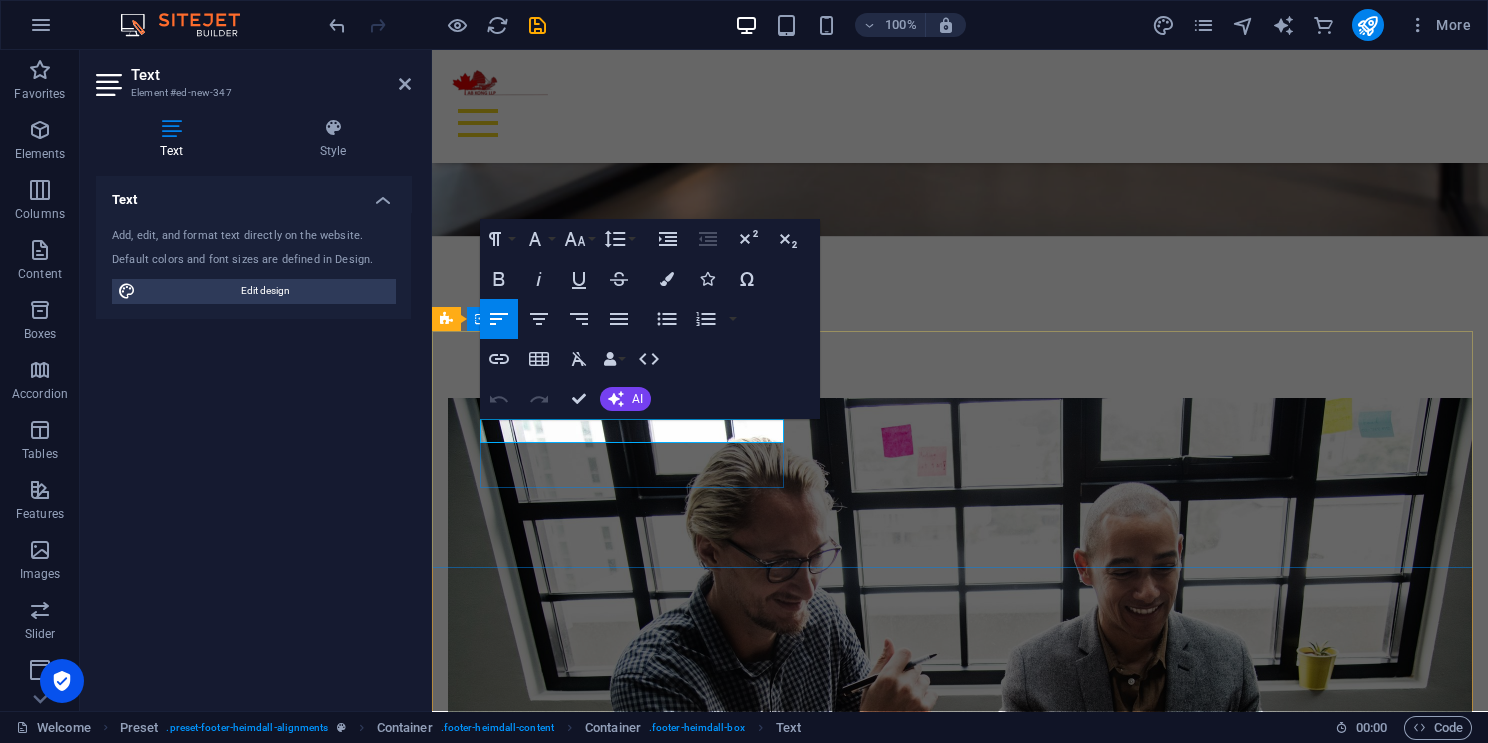 click on "New text element" at bounding box center [920, 3932] 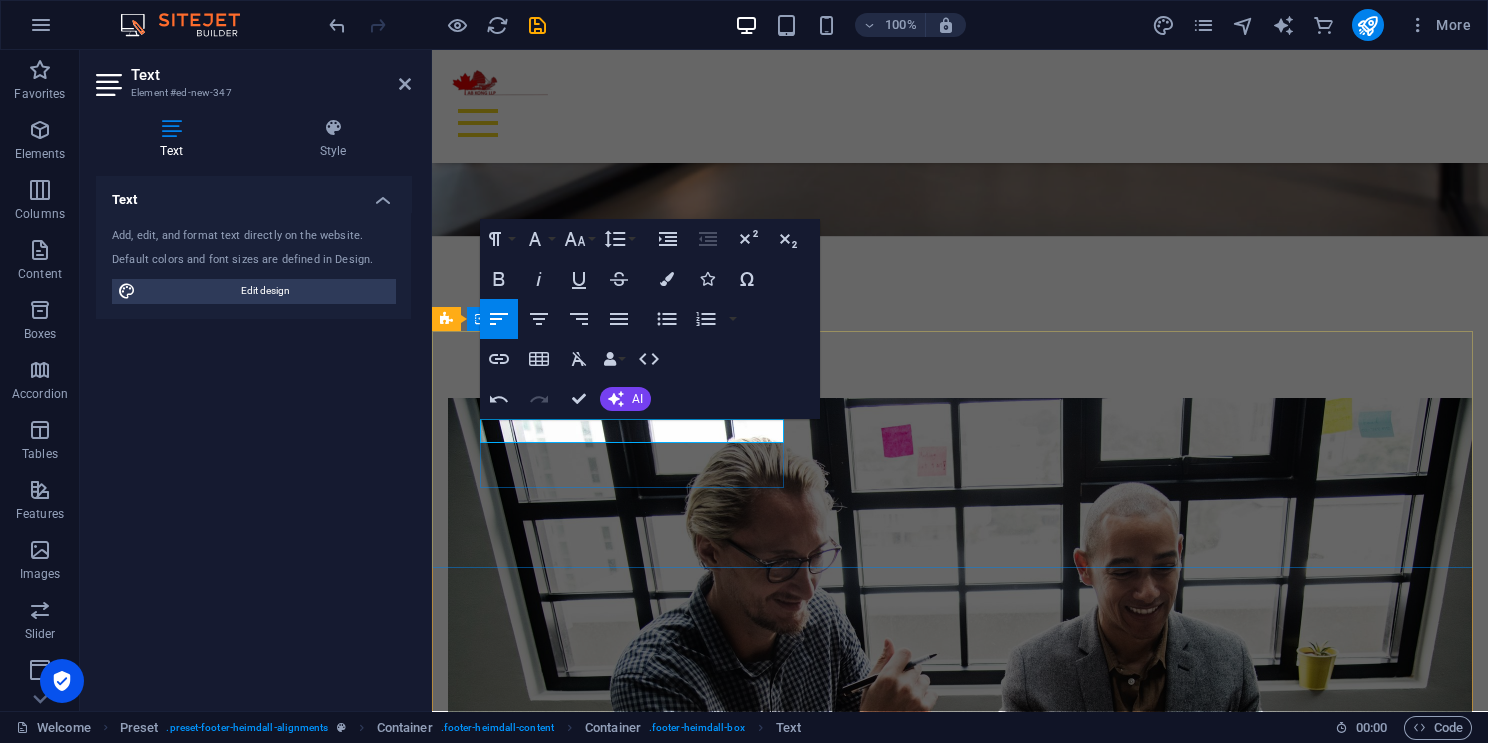 click on "New text el1803ement" at bounding box center (920, 3932) 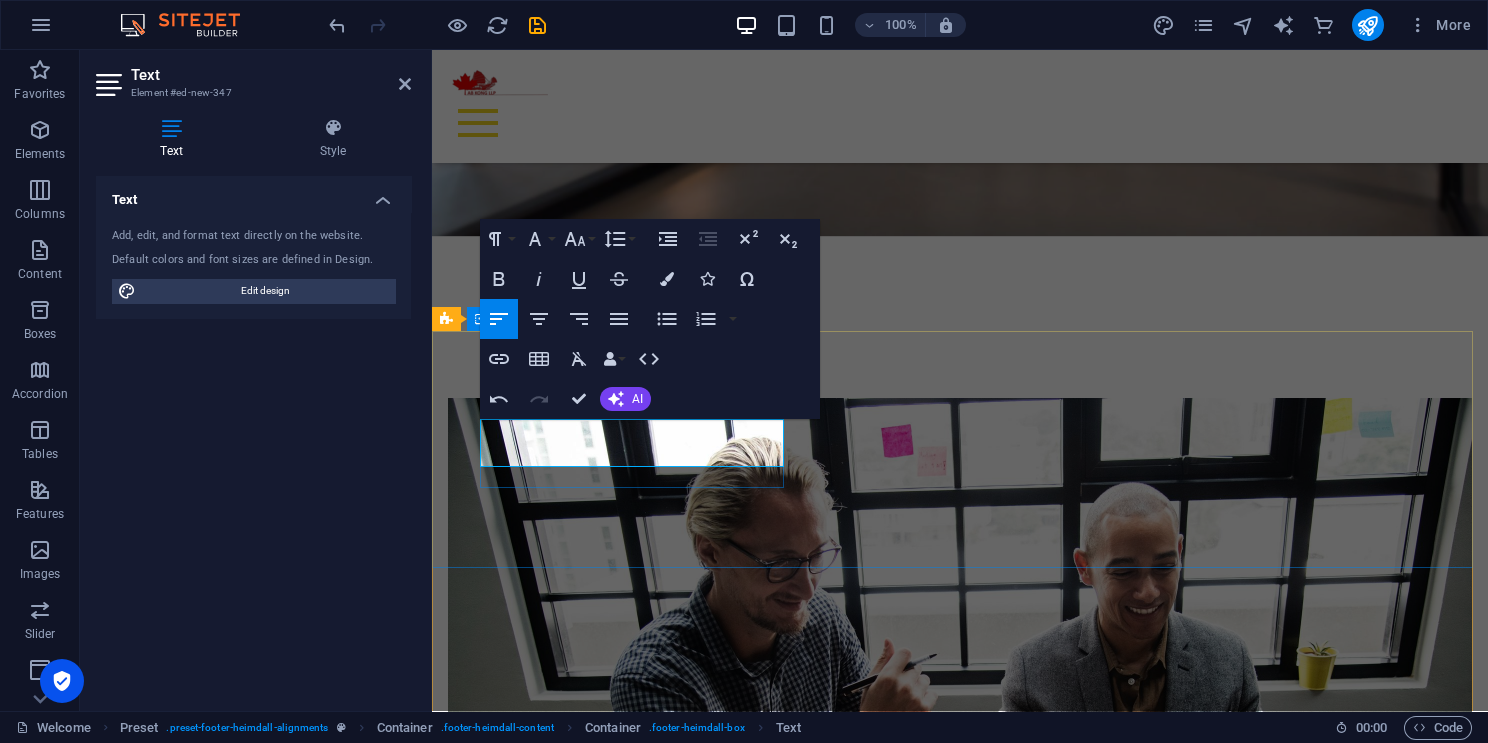 click on "1803 Suite 103 RT St-Joseph Blvd, Orleans, ON Canada K1C 6E7" at bounding box center (920, 3932) 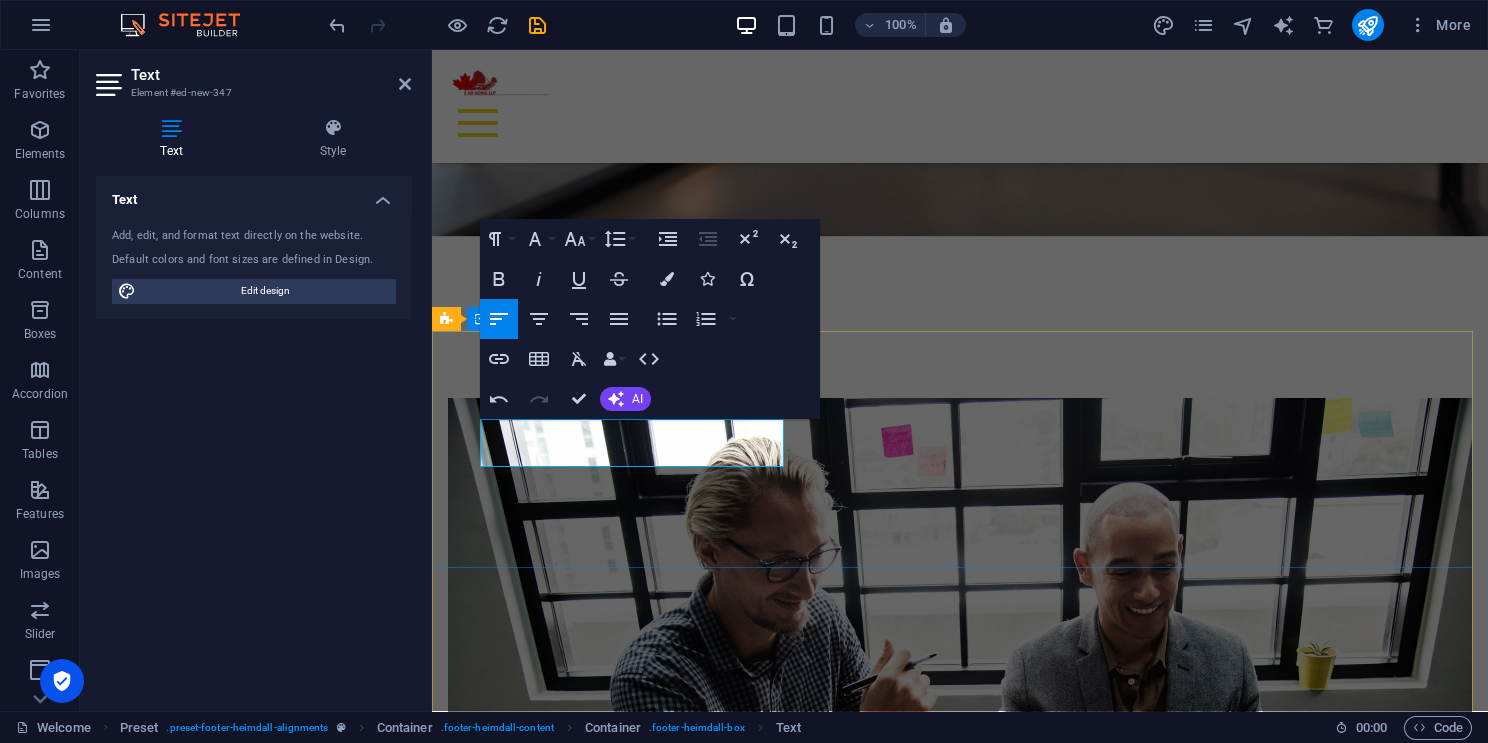 click on "1803 Suite 103 RT St-Joseph Blvd, Orleans, Onntario Canada K1C 6E7 Address Phone Call us now: +1-613 700 7578 Contact Andrew@ABKONGLLP.COM Legal Notice  |  Privacy" at bounding box center (960, 4057) 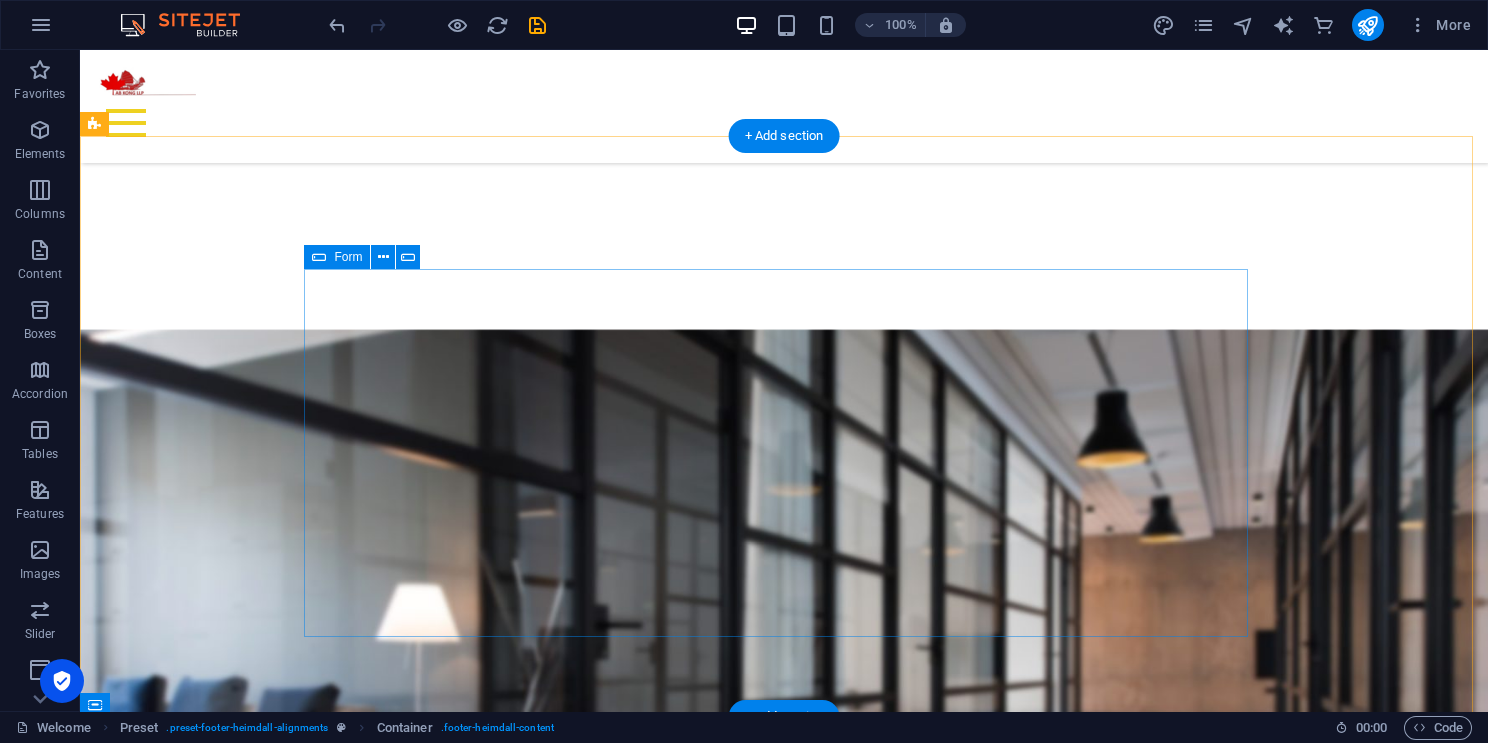 scroll, scrollTop: 3042, scrollLeft: 0, axis: vertical 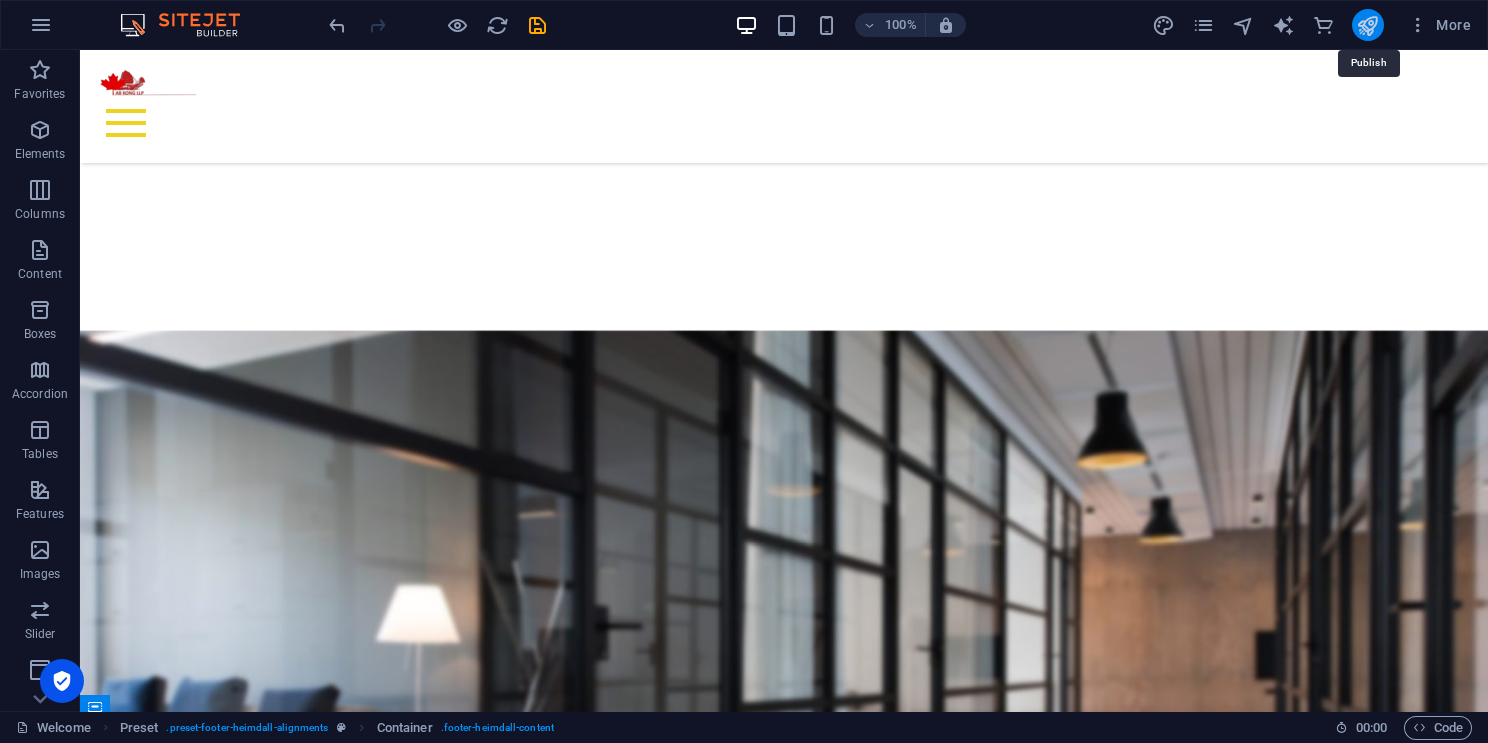 click at bounding box center [1367, 25] 